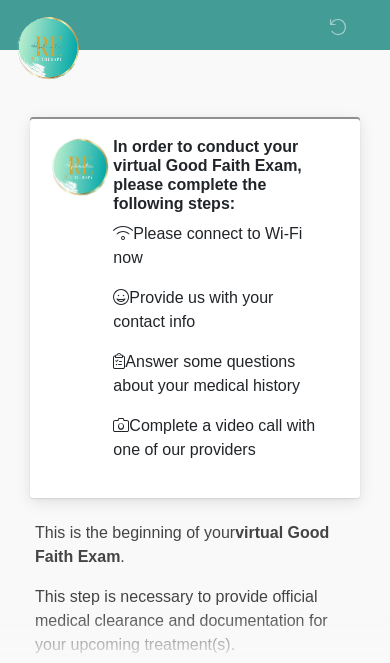 scroll, scrollTop: 160, scrollLeft: 0, axis: vertical 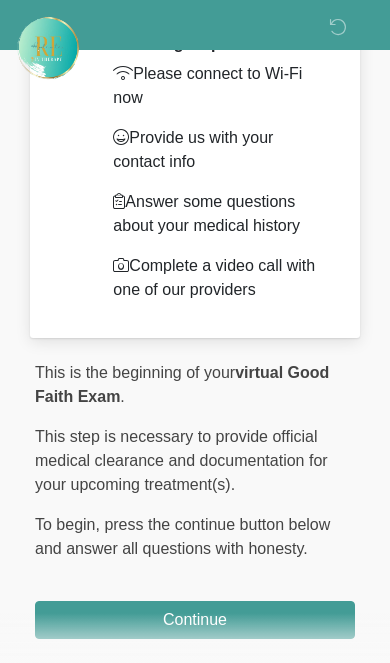 click on "Continue" at bounding box center (195, 620) 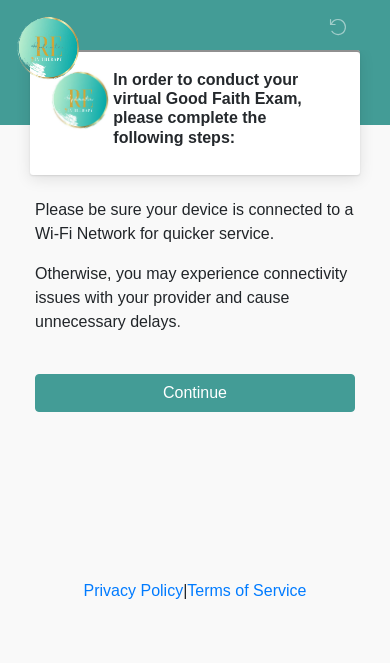 scroll, scrollTop: 0, scrollLeft: 0, axis: both 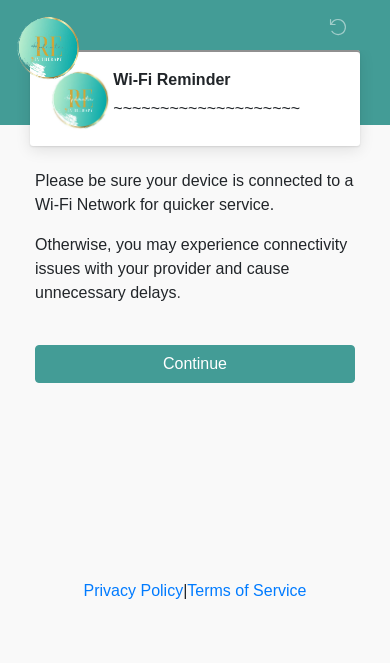 click on "Continue" at bounding box center [195, 364] 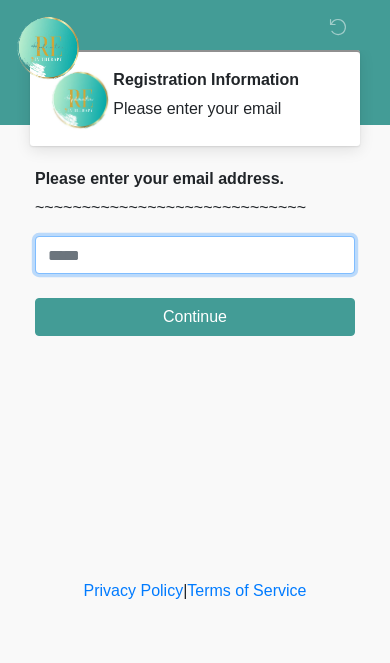 click on "Where should we email your treatment plan?" at bounding box center (195, 255) 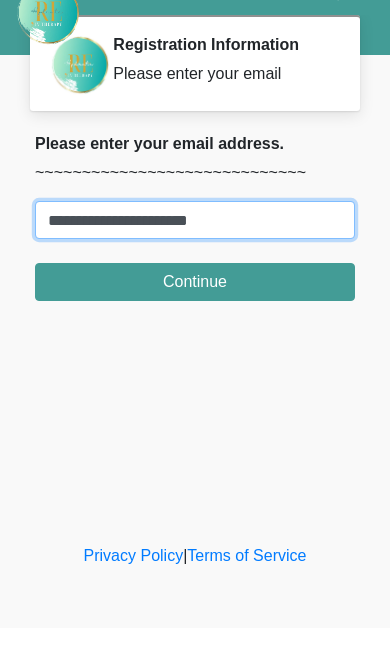 type on "**********" 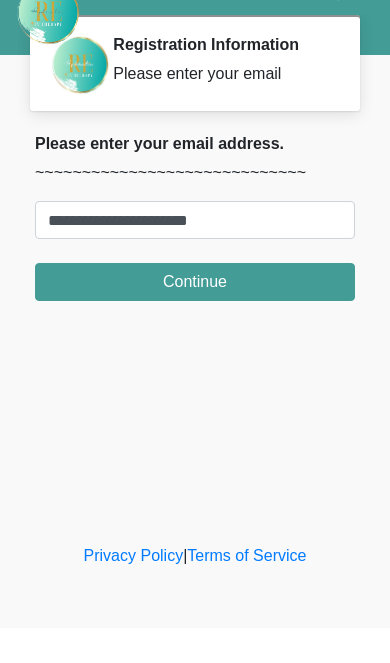 click on "Continue" at bounding box center (195, 317) 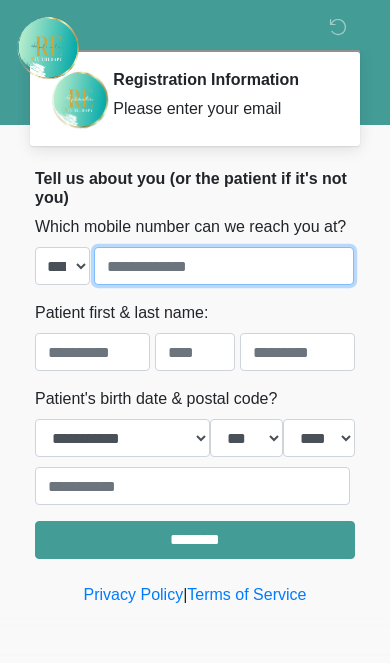 click at bounding box center [224, 266] 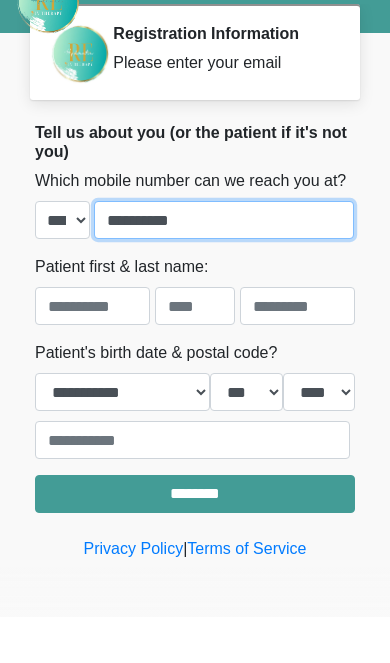 type on "**********" 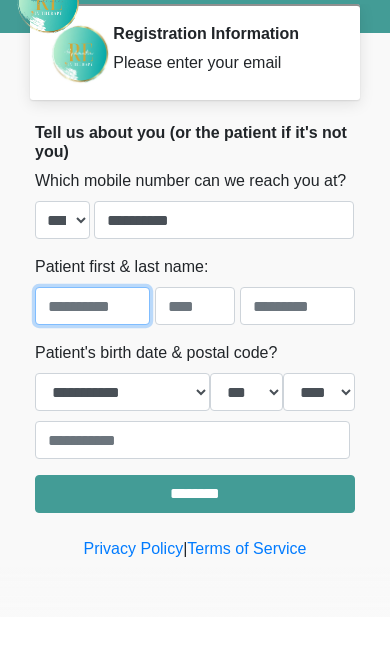 click at bounding box center [92, 352] 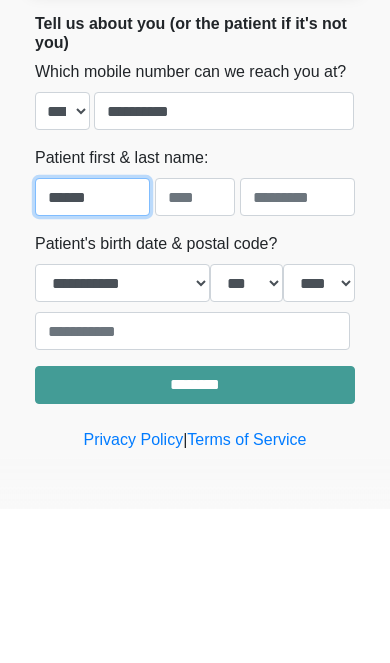 type on "******" 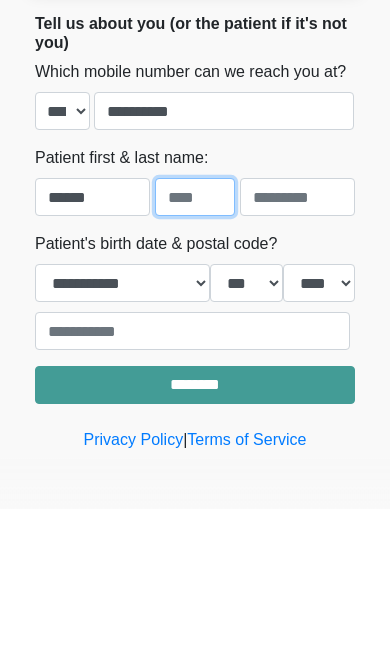 click at bounding box center [195, 352] 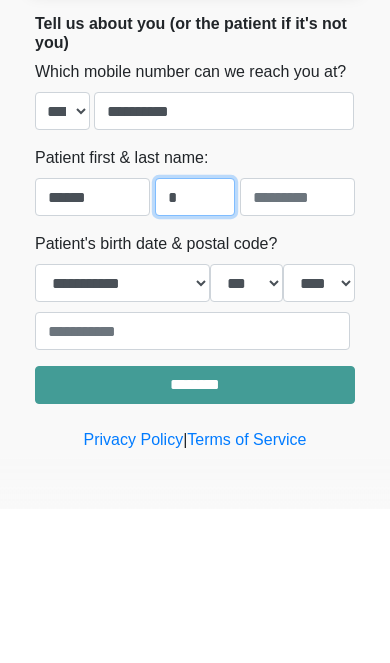 type on "*" 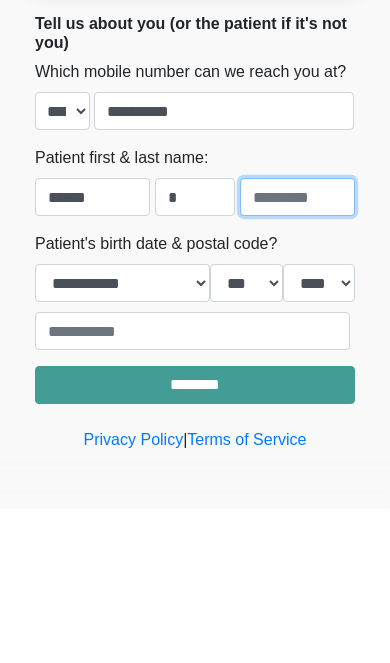 click at bounding box center (297, 352) 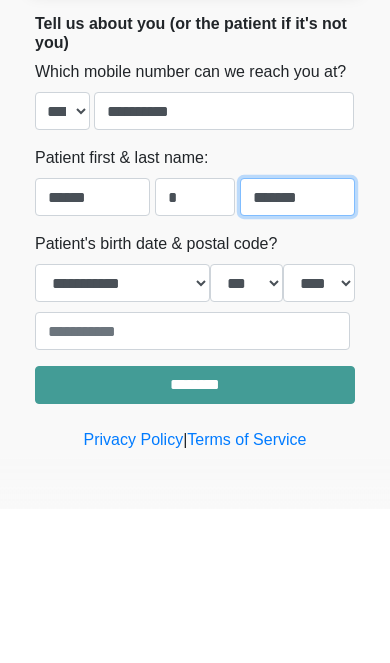 type on "*******" 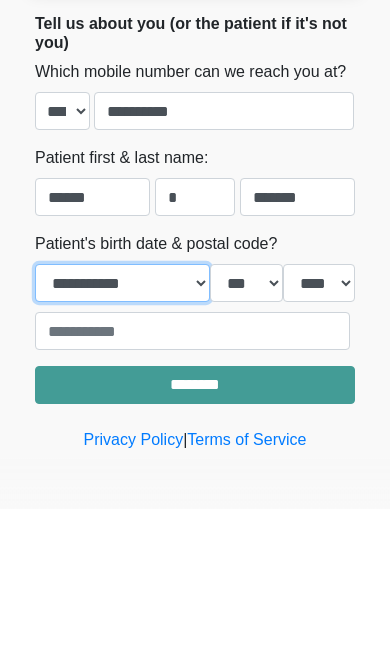 click on "**********" at bounding box center (122, 438) 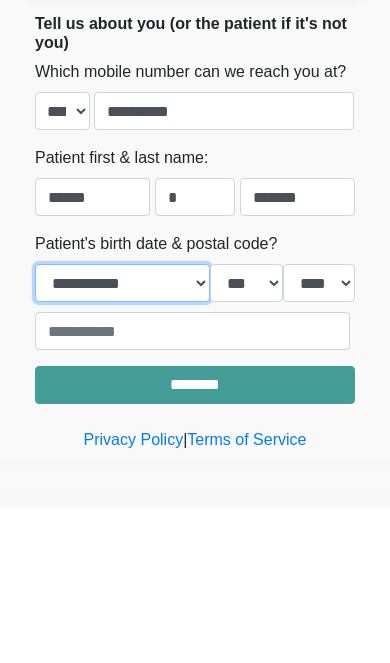 scroll, scrollTop: 4, scrollLeft: 0, axis: vertical 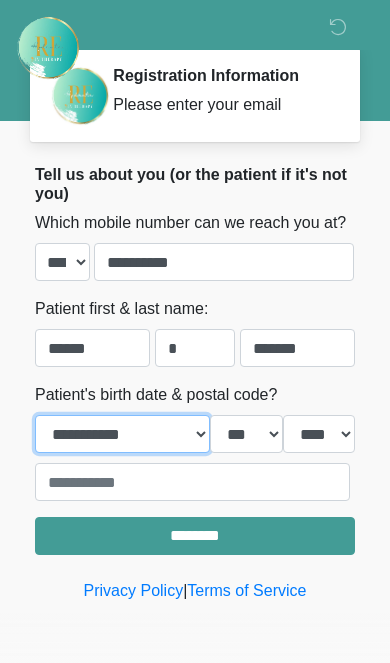 select on "*" 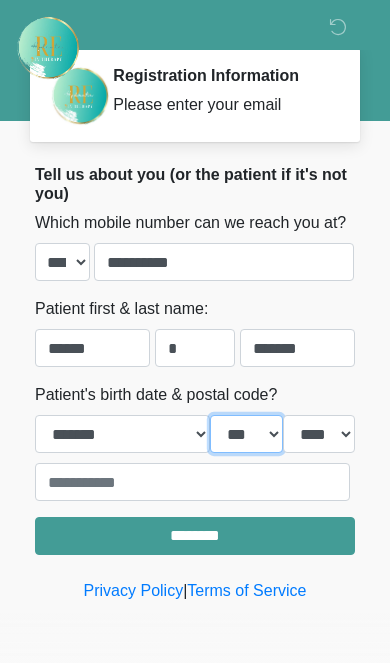 click on "***
*
*
*
*
*
*
*
*
*
**
**
**
**
**
**
**
**
**
**
**
**
**
**
**
**
**
**
**
**
**
**" at bounding box center [246, 434] 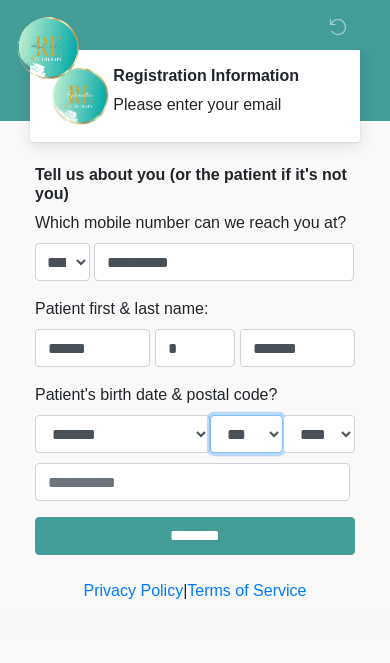 select on "**" 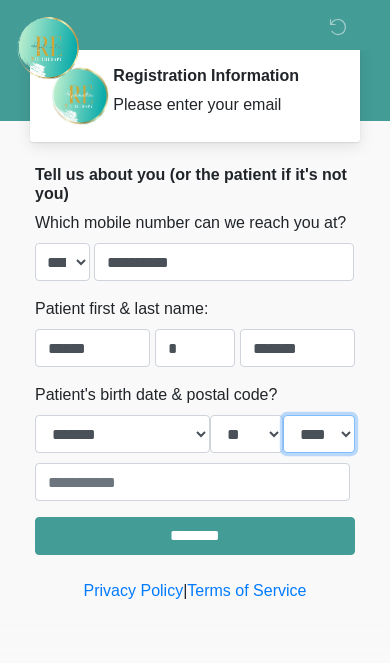 click on "****
****
****
****
****
****
****
****
****
****
****
****
****
****
****
****
****
****
****
****
****
****
****
****
****
****
****
****
****
****
****
****
****
****
****
****
****
****
****
****
****
****
****
****
****
****
****
****
****
****
****
****
****
****
****
****
****
****
****
****
****
****
****
****
****
****
****
****
****
****
****
****
****
****
****
****
****
****
****
****
****
****
****
****
****
****
****
****
****
****
****
****
****
****
****
****
****
****
****
****
****
****" at bounding box center [319, 434] 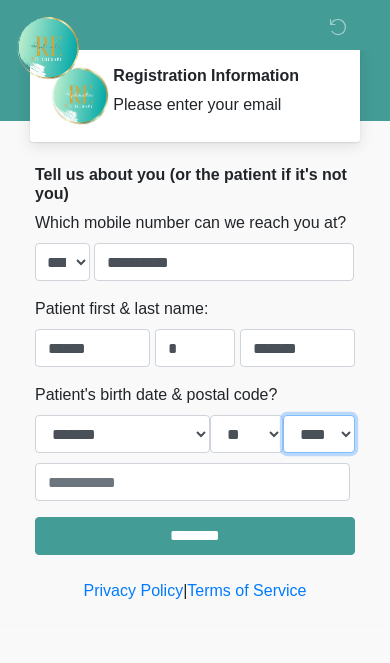 select on "****" 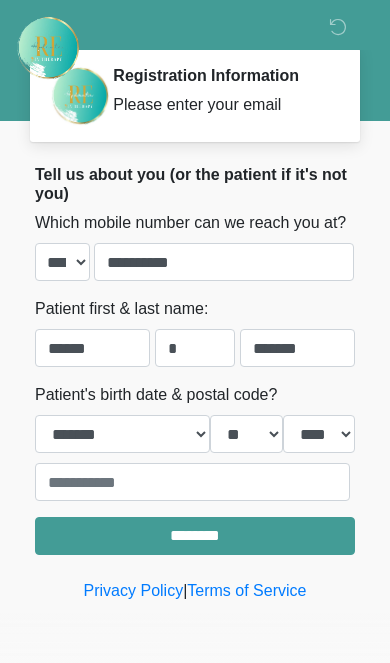 click on "********" at bounding box center [195, 536] 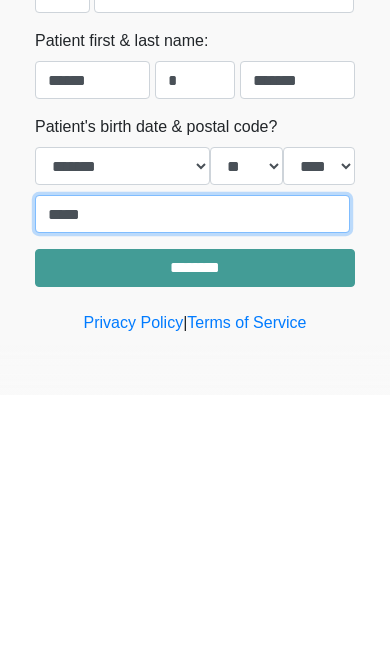 type on "*****" 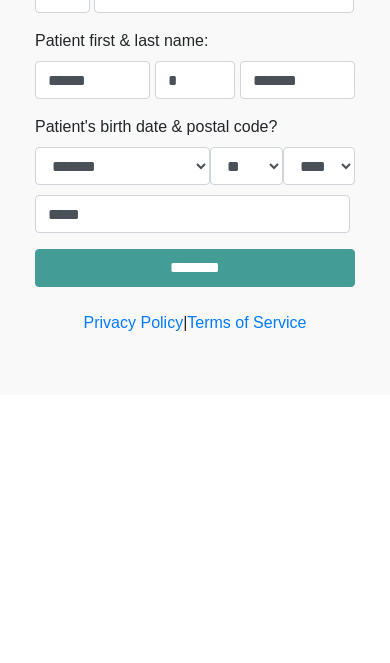 click on "********" at bounding box center [195, 536] 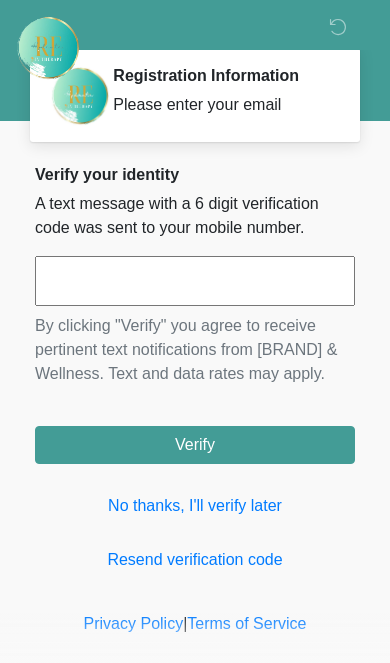 click at bounding box center (195, 281) 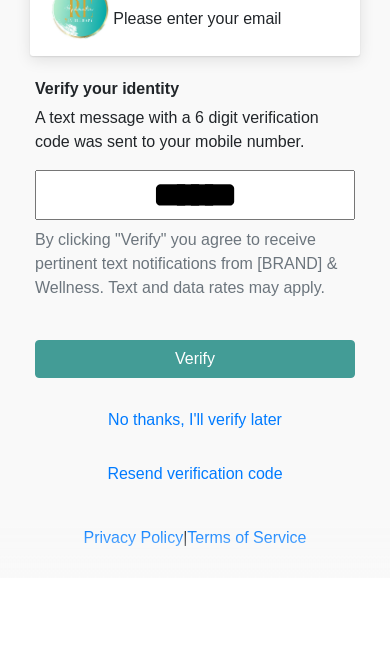 type on "******" 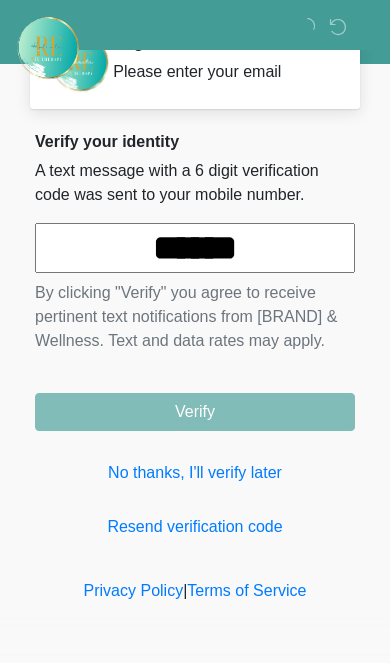 scroll, scrollTop: 0, scrollLeft: 0, axis: both 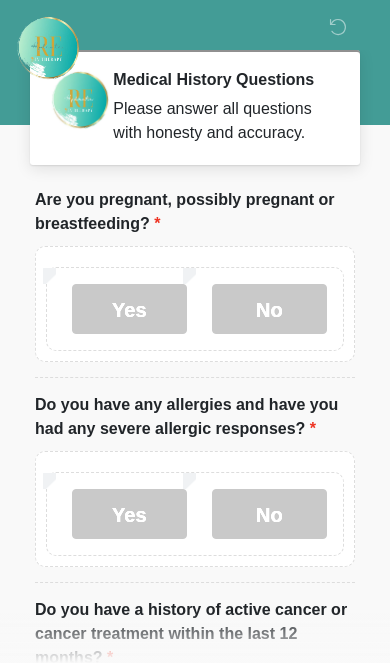 click on "No" at bounding box center (269, 309) 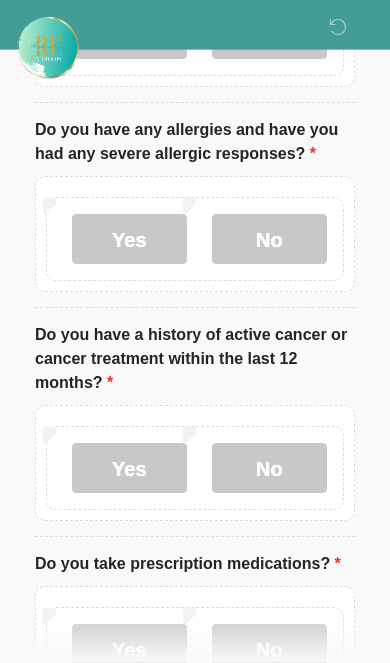 scroll, scrollTop: 276, scrollLeft: 0, axis: vertical 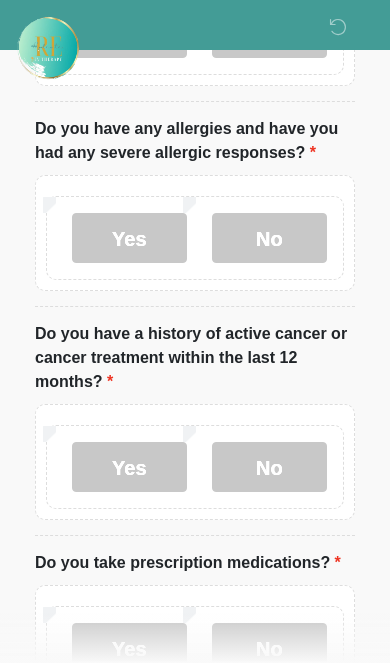 click on "No" at bounding box center (269, 467) 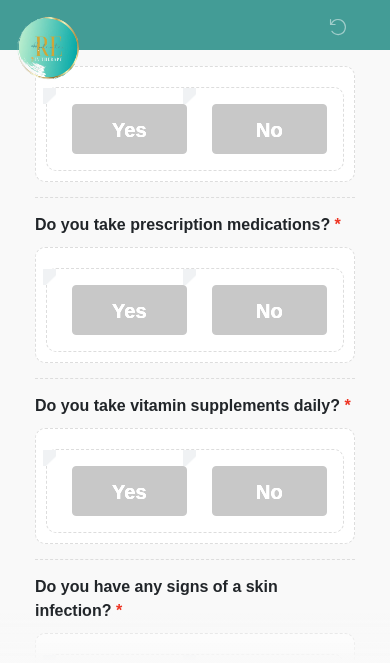 scroll, scrollTop: 629, scrollLeft: 0, axis: vertical 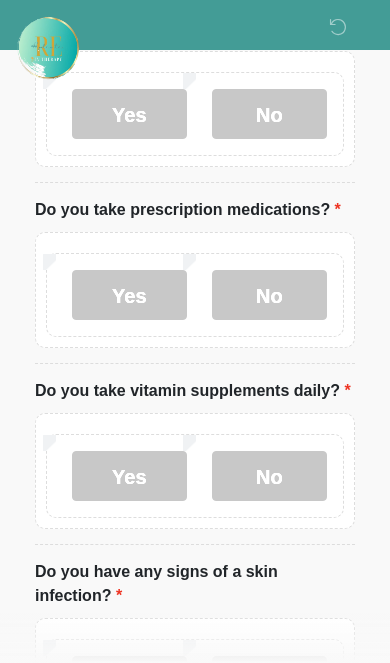 click on "Yes" at bounding box center [129, 476] 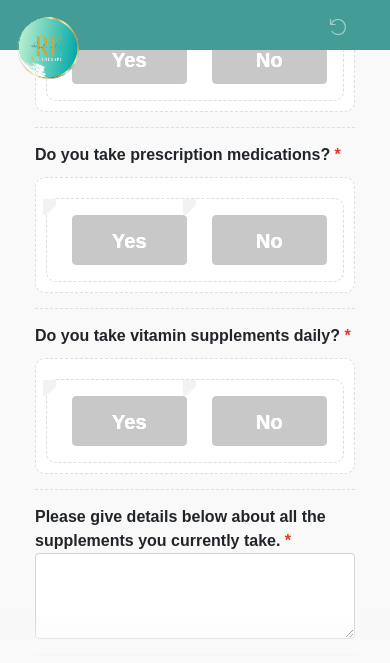 scroll, scrollTop: 795, scrollLeft: 0, axis: vertical 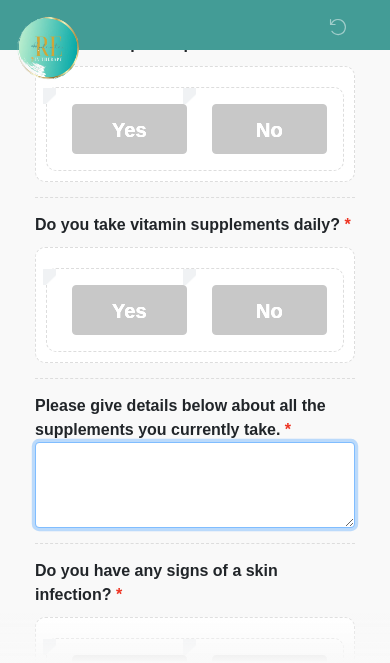 click on "Please give details below about all the supplements you currently take." at bounding box center (195, 485) 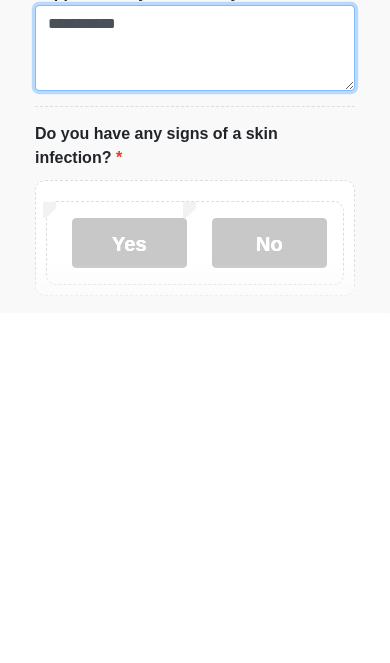 scroll, scrollTop: 885, scrollLeft: 0, axis: vertical 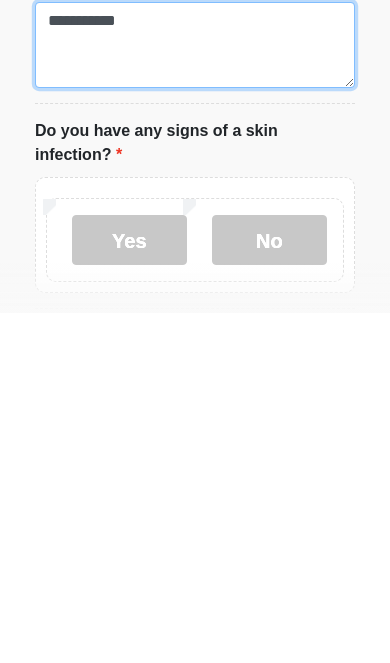 type on "**********" 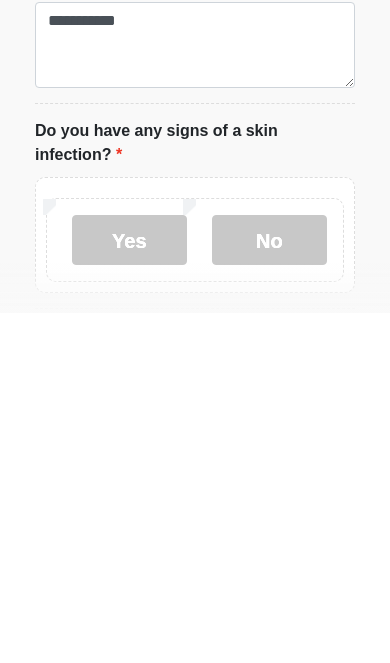 click on "No" at bounding box center [269, 590] 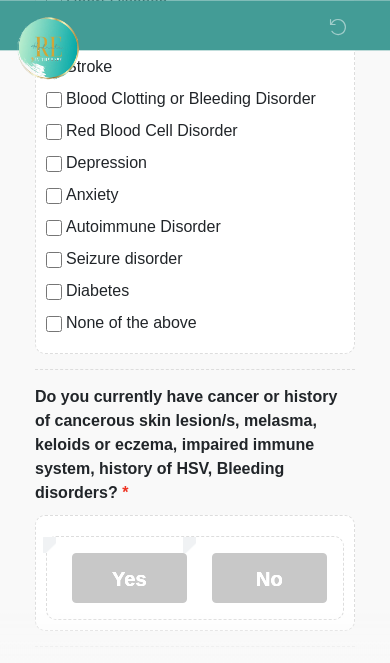 click on "No" at bounding box center (269, 578) 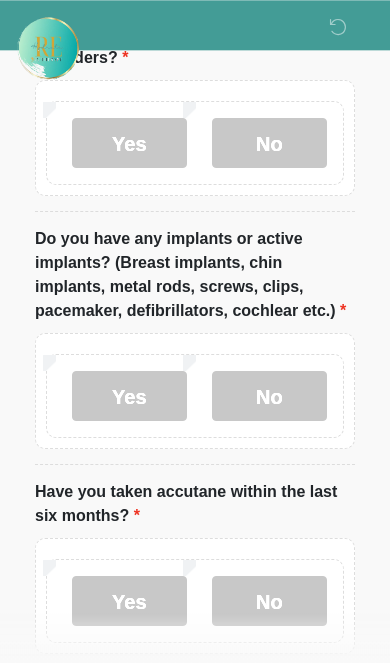 click on "No" at bounding box center [269, 396] 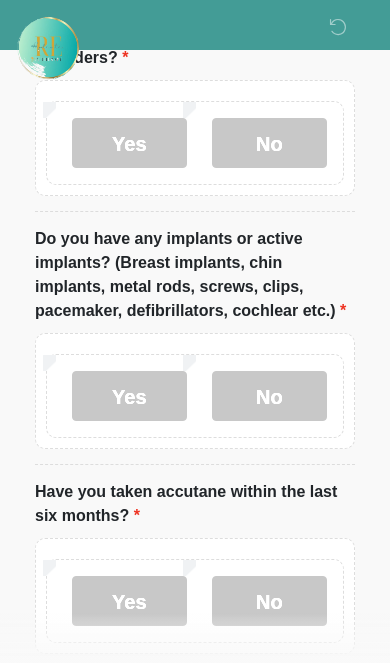 click on "No" at bounding box center (269, 601) 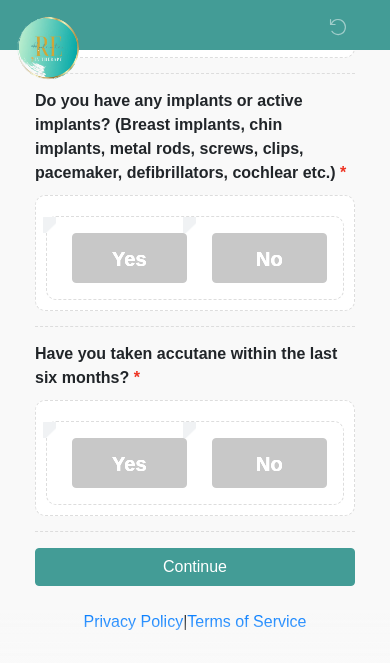 click on "Continue" at bounding box center (195, 567) 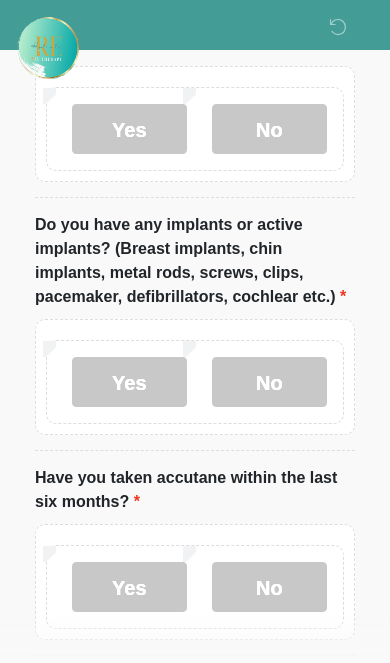 scroll, scrollTop: 2160, scrollLeft: 0, axis: vertical 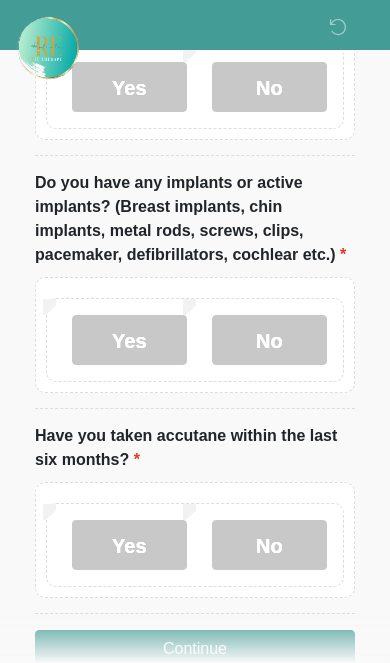click on "Continue" at bounding box center [195, 649] 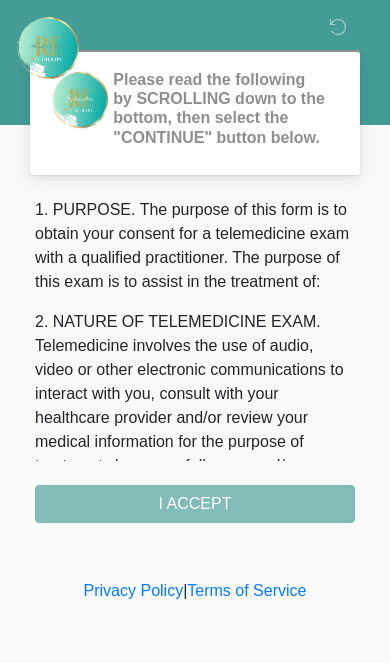 scroll, scrollTop: 0, scrollLeft: 0, axis: both 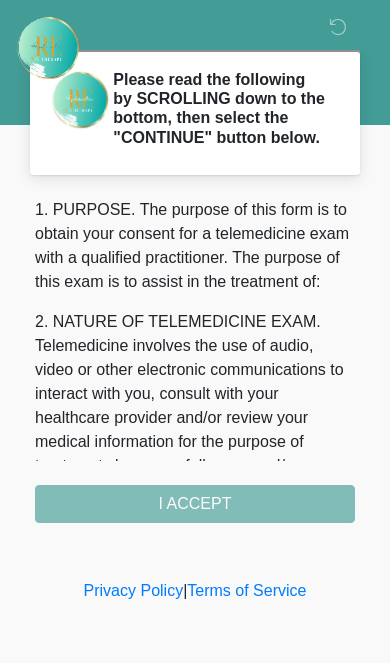click on "1. PURPOSE. The purpose of this form is to obtain your consent for a telemedicine exam with a qualified practitioner. The purpose of this exam is to assist in the treatment of:  2. NATURE OF TELEMEDICINE EXAM. Telemedicine involves the use of audio, video or other electronic communications to interact with you, consult with your healthcare provider and/or review your medical information for the purpose of treatment clearance, follow-up and/or education. During your telemedicine exam, details of your medical history and personal health information may be discussed with other health professionals through the use of interactive video, audio and telecommunications technology. Additionally, a physical examination of you may take place. 4. HEALTHCARE INSTITUTION. [BRAND] & Wellness has medical and non-medical technical personnel who may participate in the telemedicine exam to aid in the audio/video link with the qualified practitioner.
I ACCEPT" at bounding box center (195, 360) 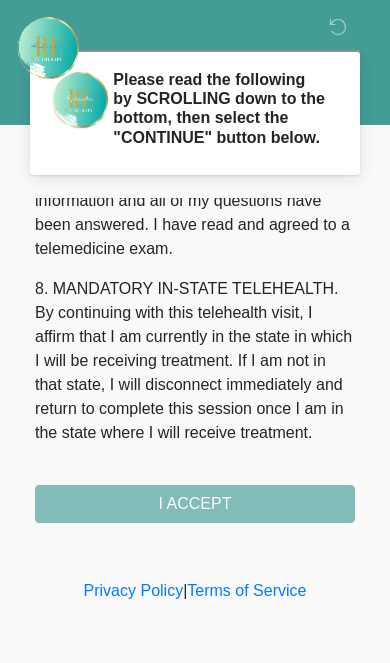 click on "I ACCEPT" at bounding box center [195, 504] 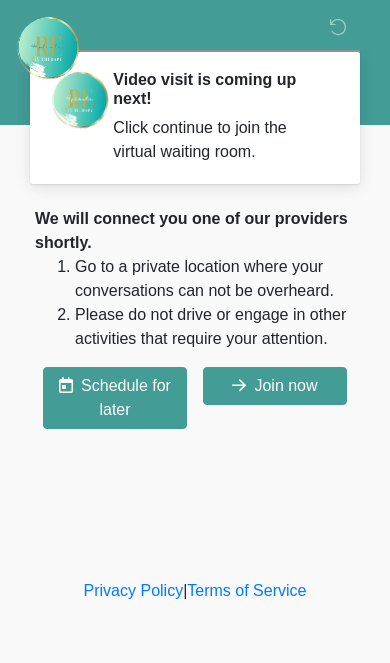 click on "Join now" at bounding box center (275, 386) 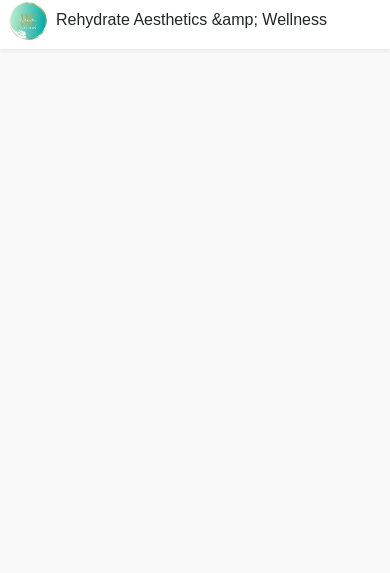 scroll, scrollTop: 7, scrollLeft: 0, axis: vertical 